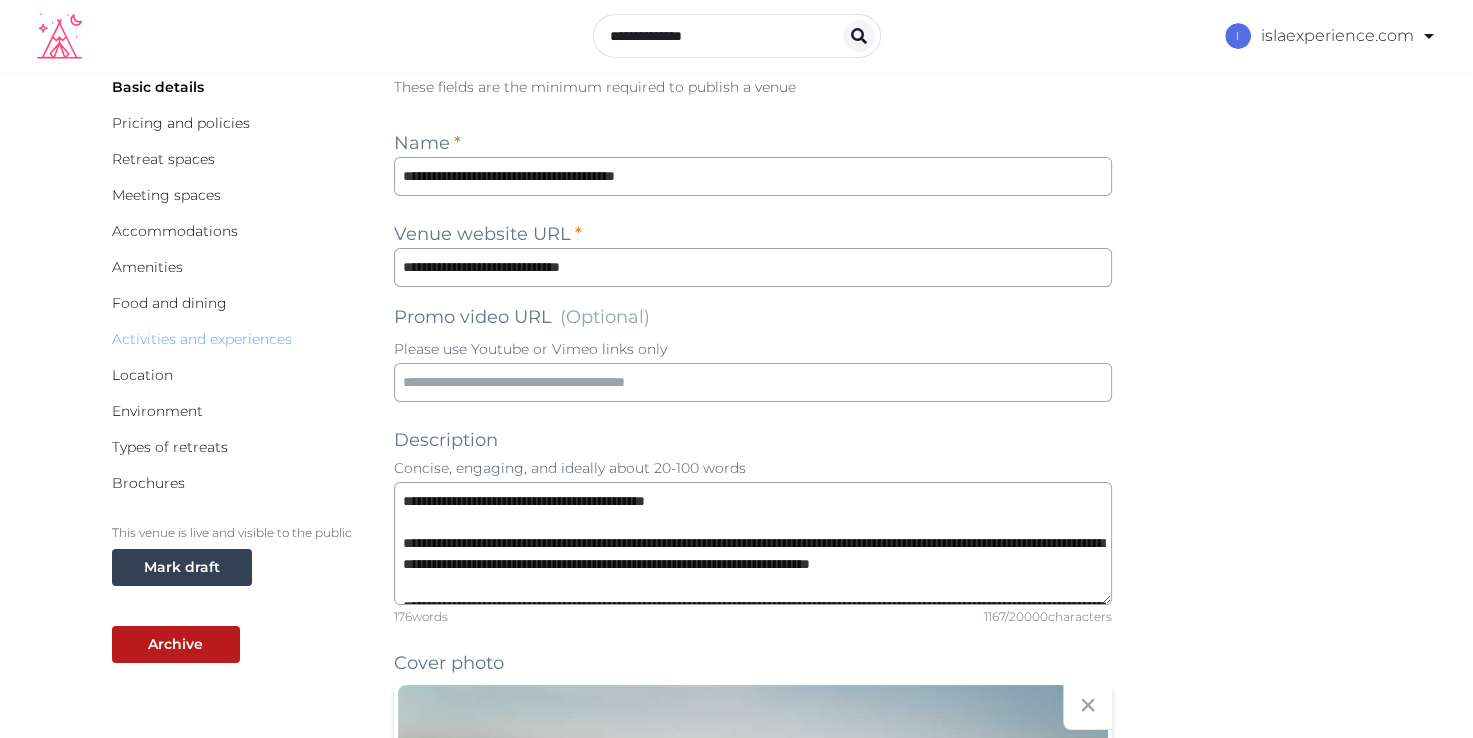 scroll, scrollTop: 0, scrollLeft: 0, axis: both 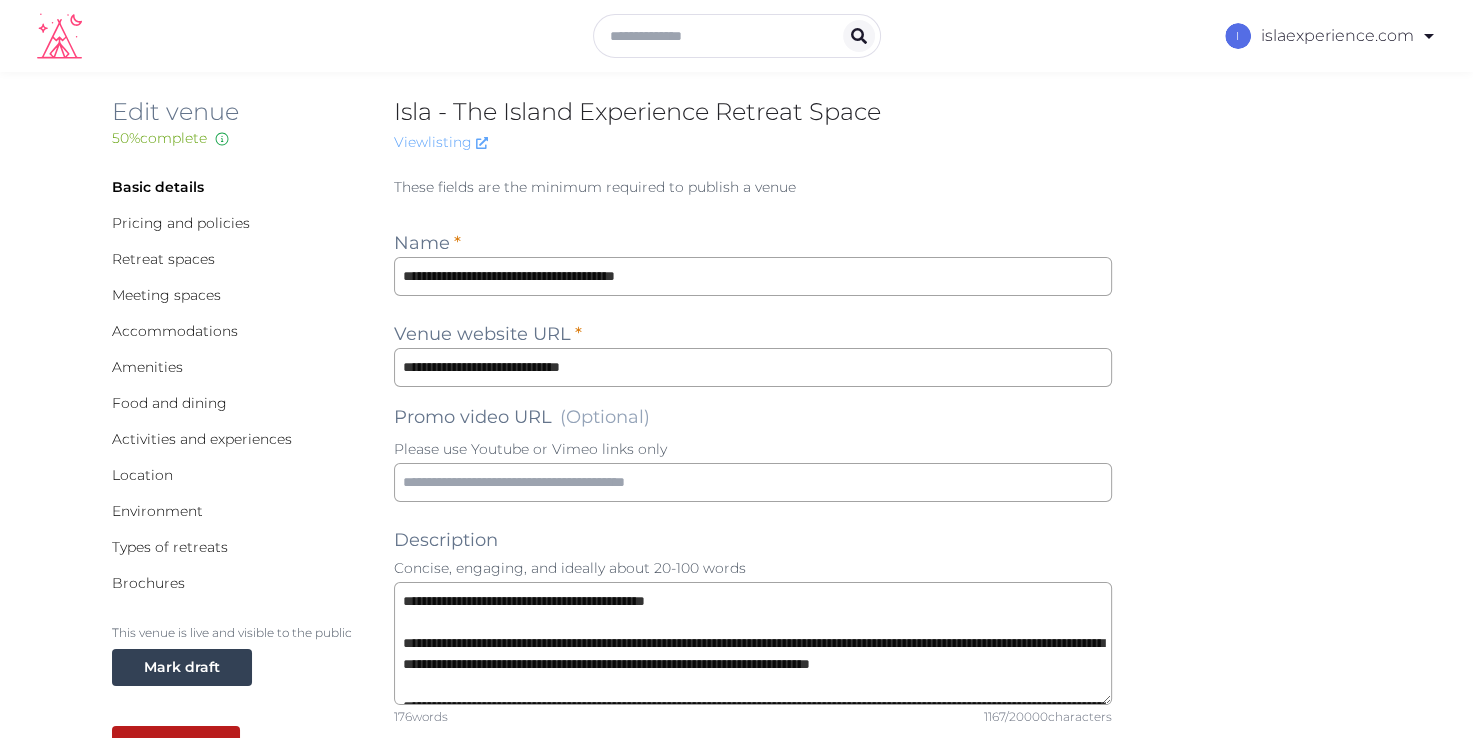click on "View  listing" at bounding box center (441, 142) 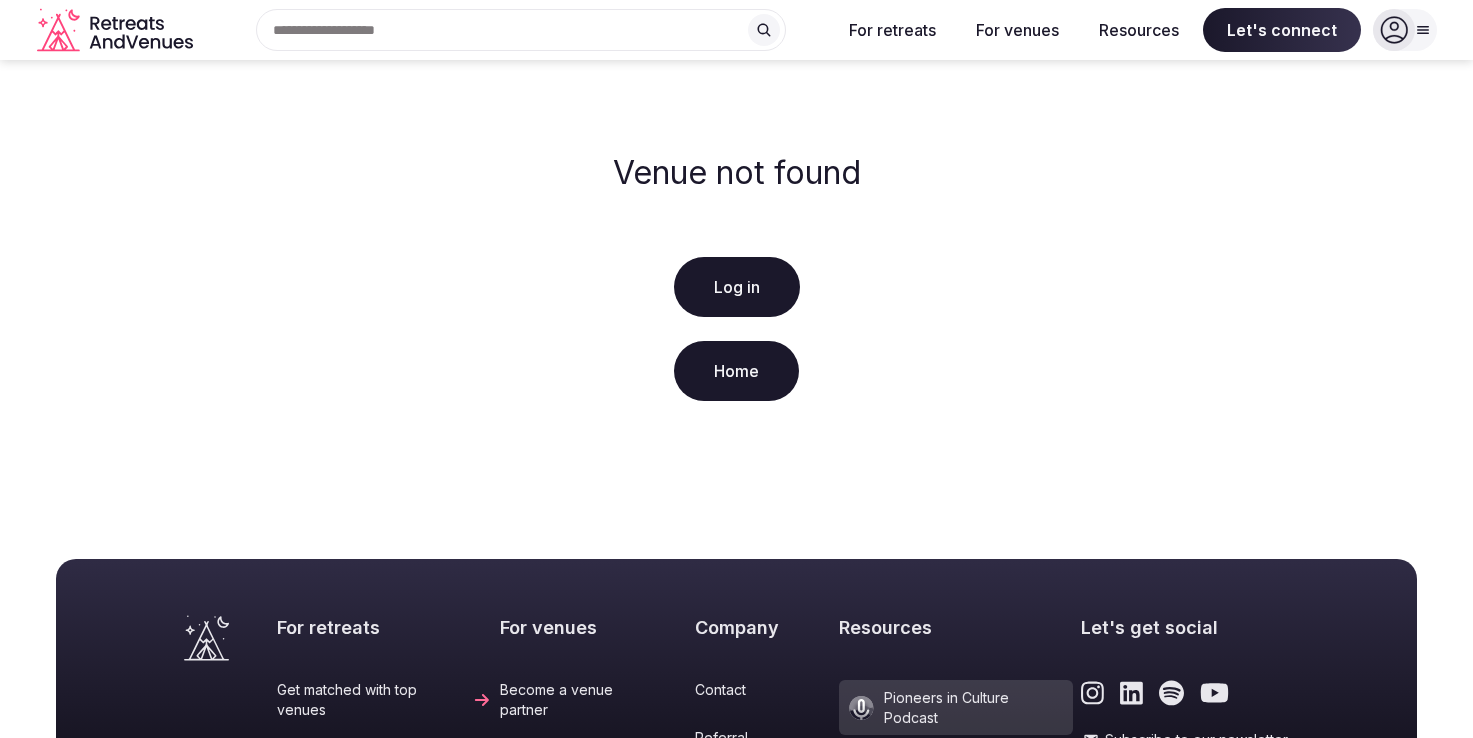 scroll, scrollTop: 0, scrollLeft: 0, axis: both 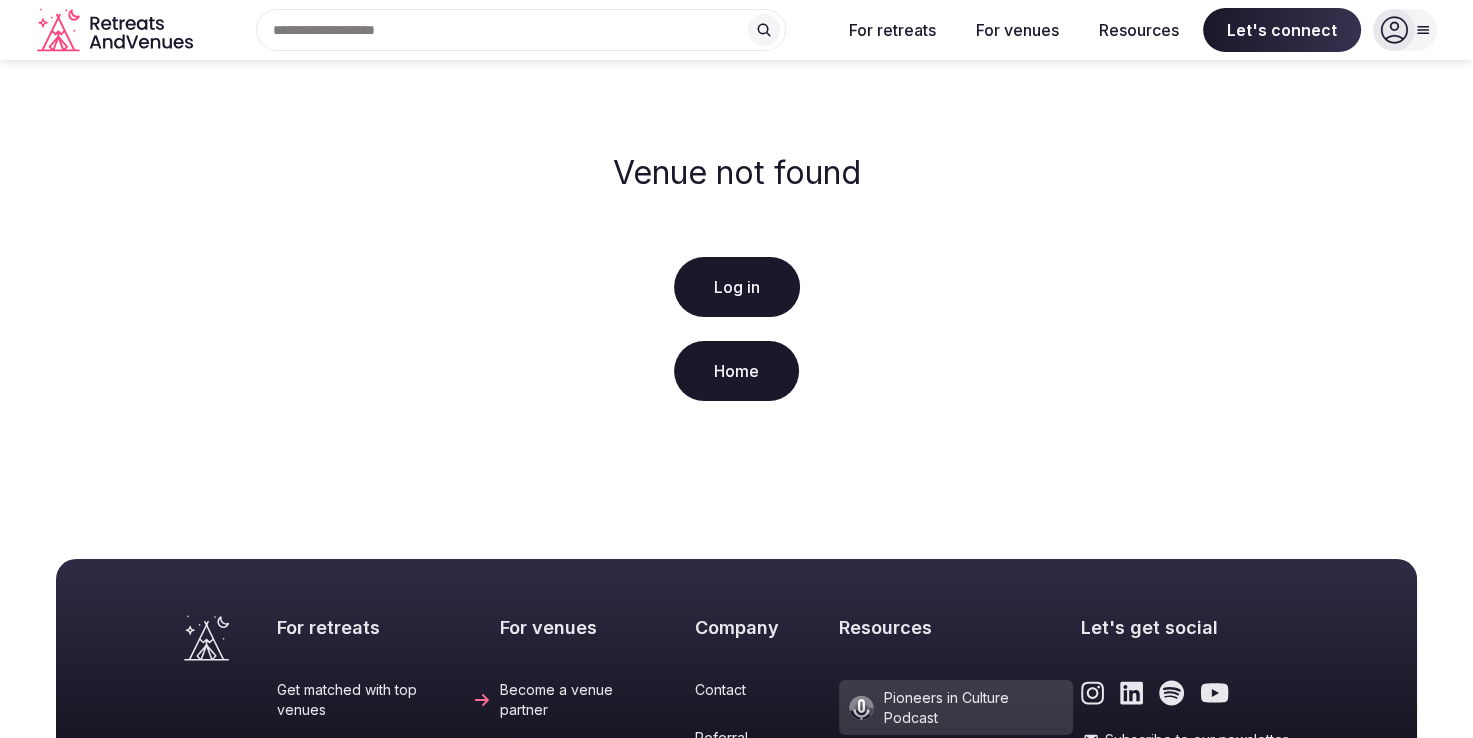 click on "Log in" at bounding box center (737, 287) 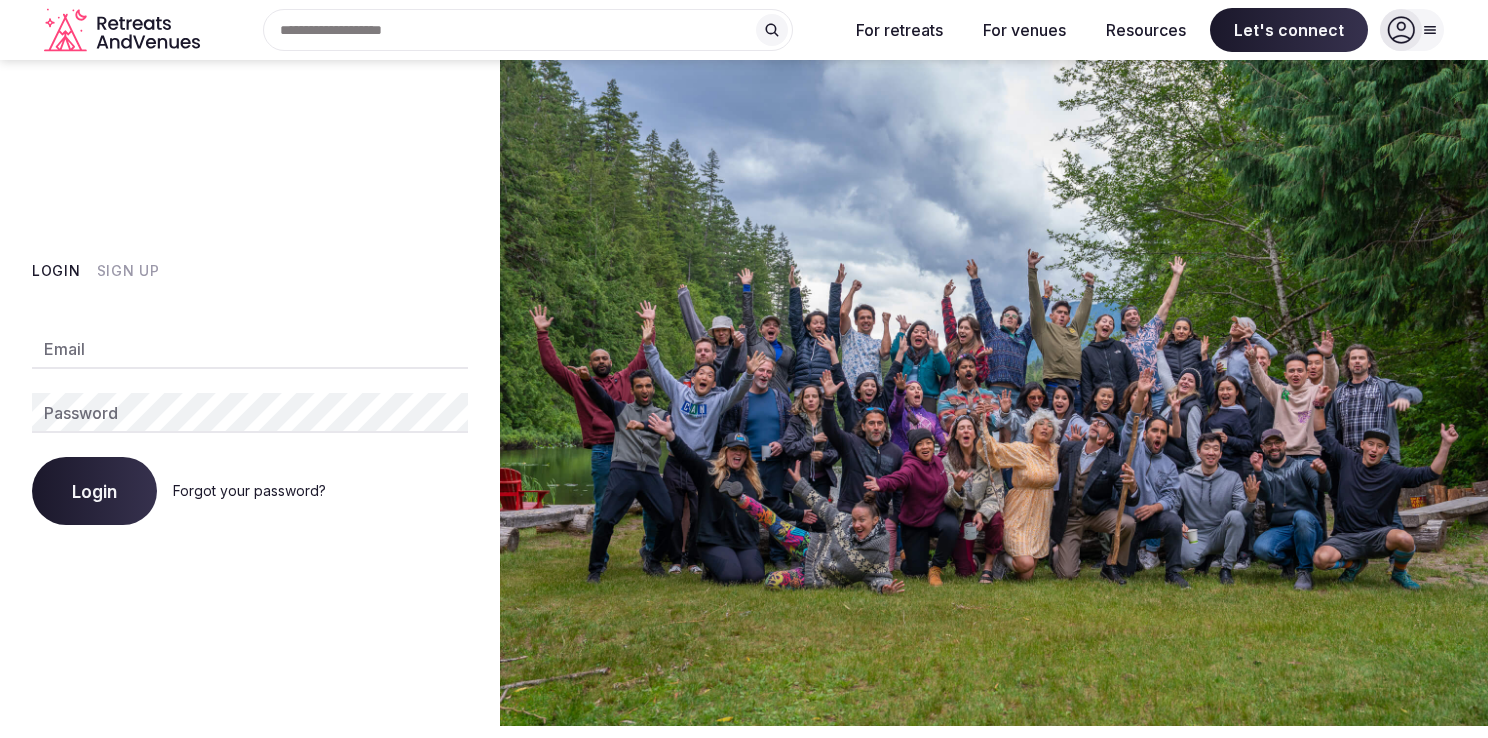 type on "**********" 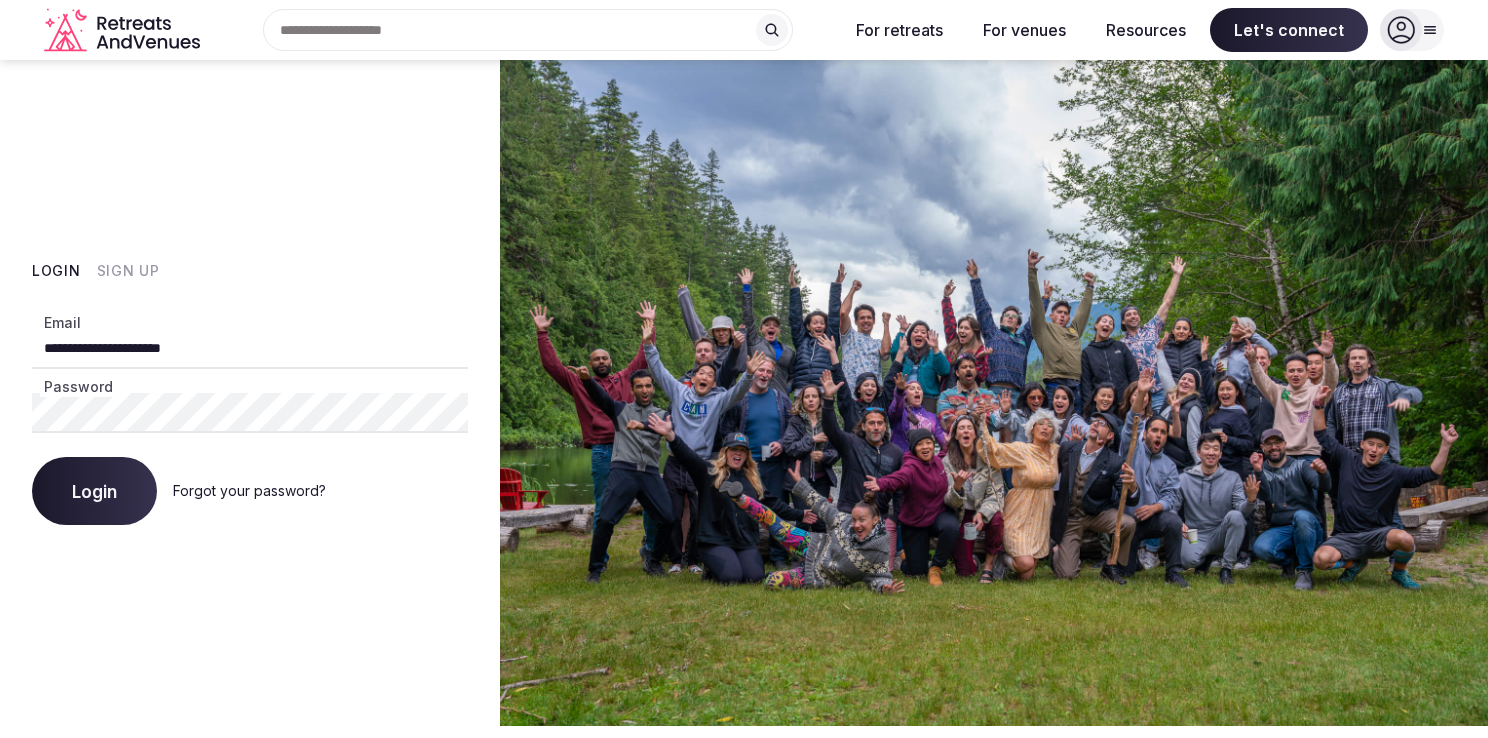 click on "**********" at bounding box center (250, 415) 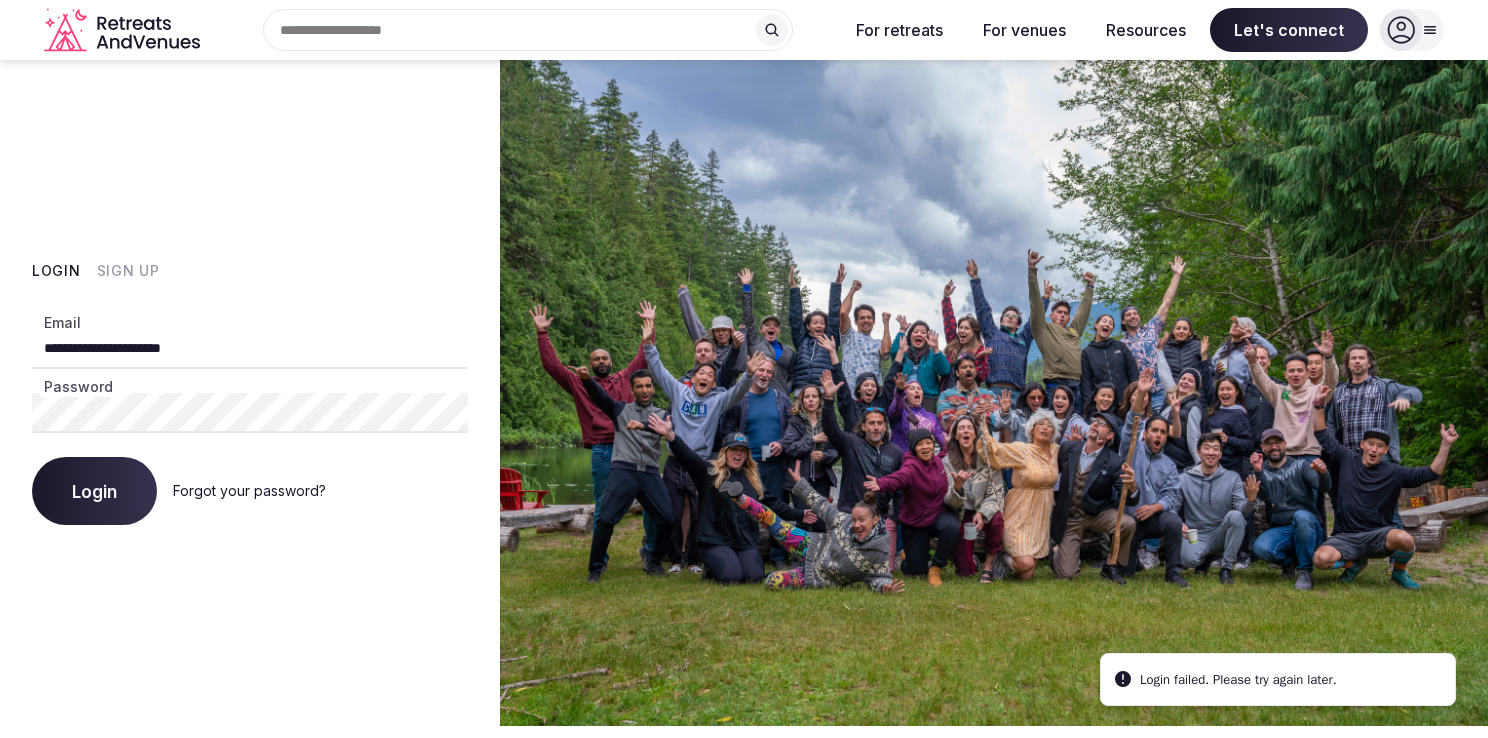 click on "Login" at bounding box center [94, 491] 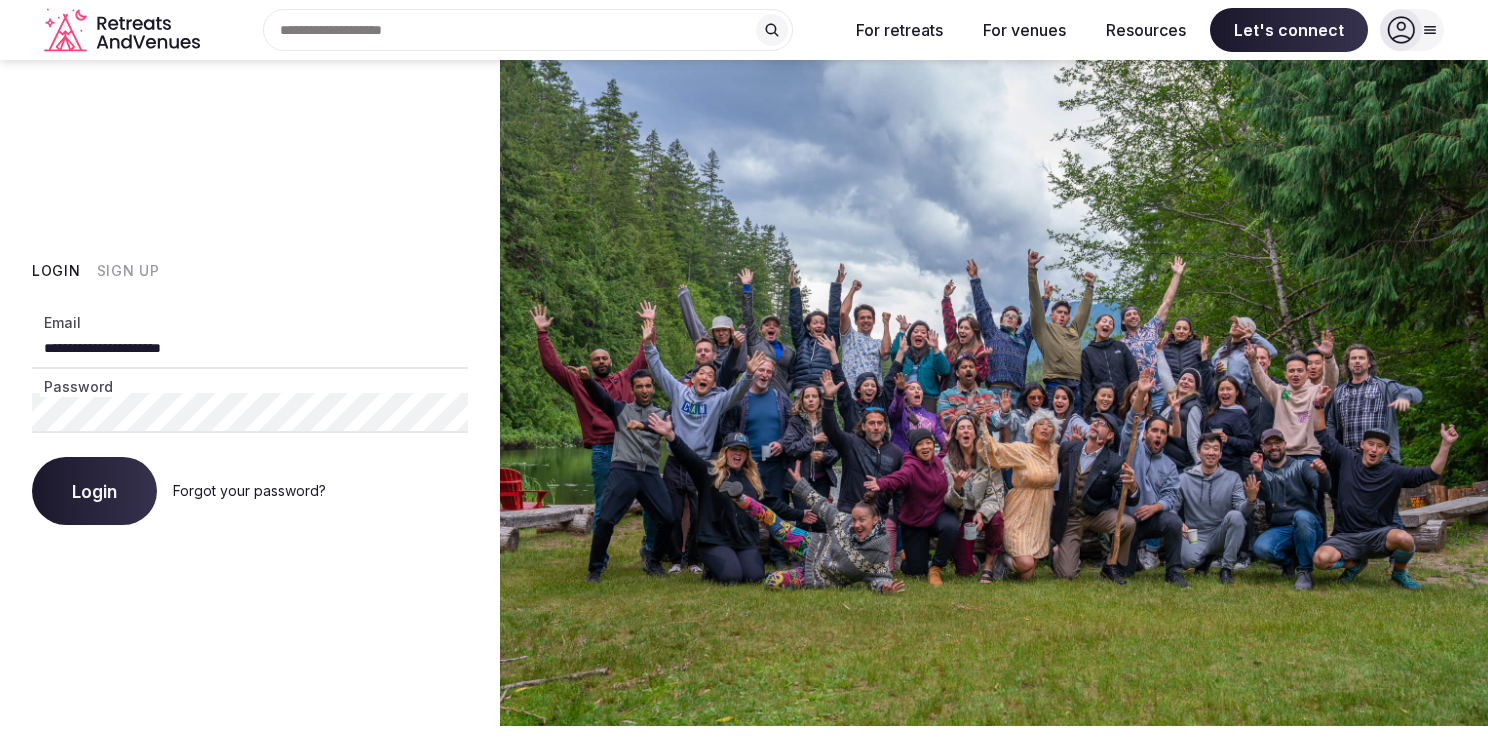click on "Login" at bounding box center (94, 491) 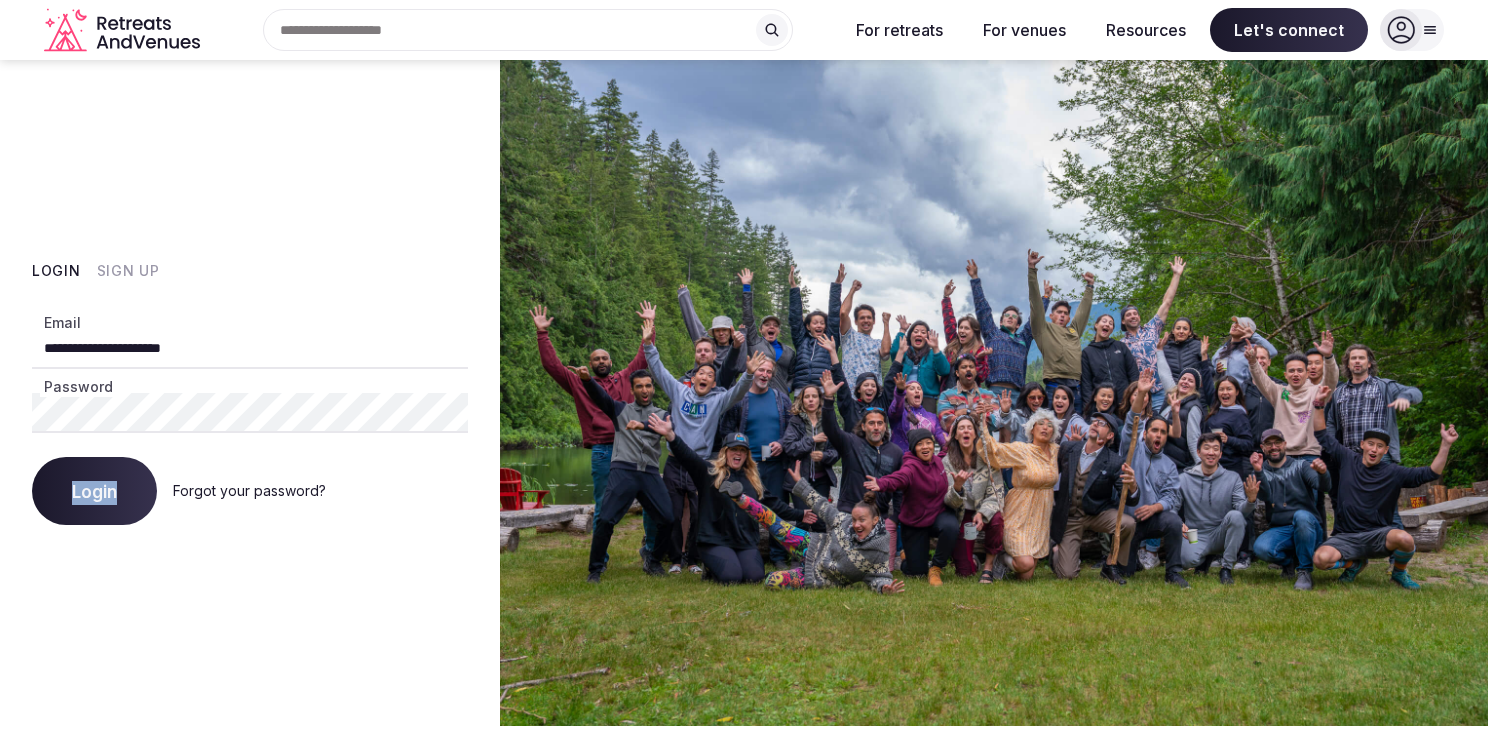 click on "Login   Forgot your password?" at bounding box center (250, 491) 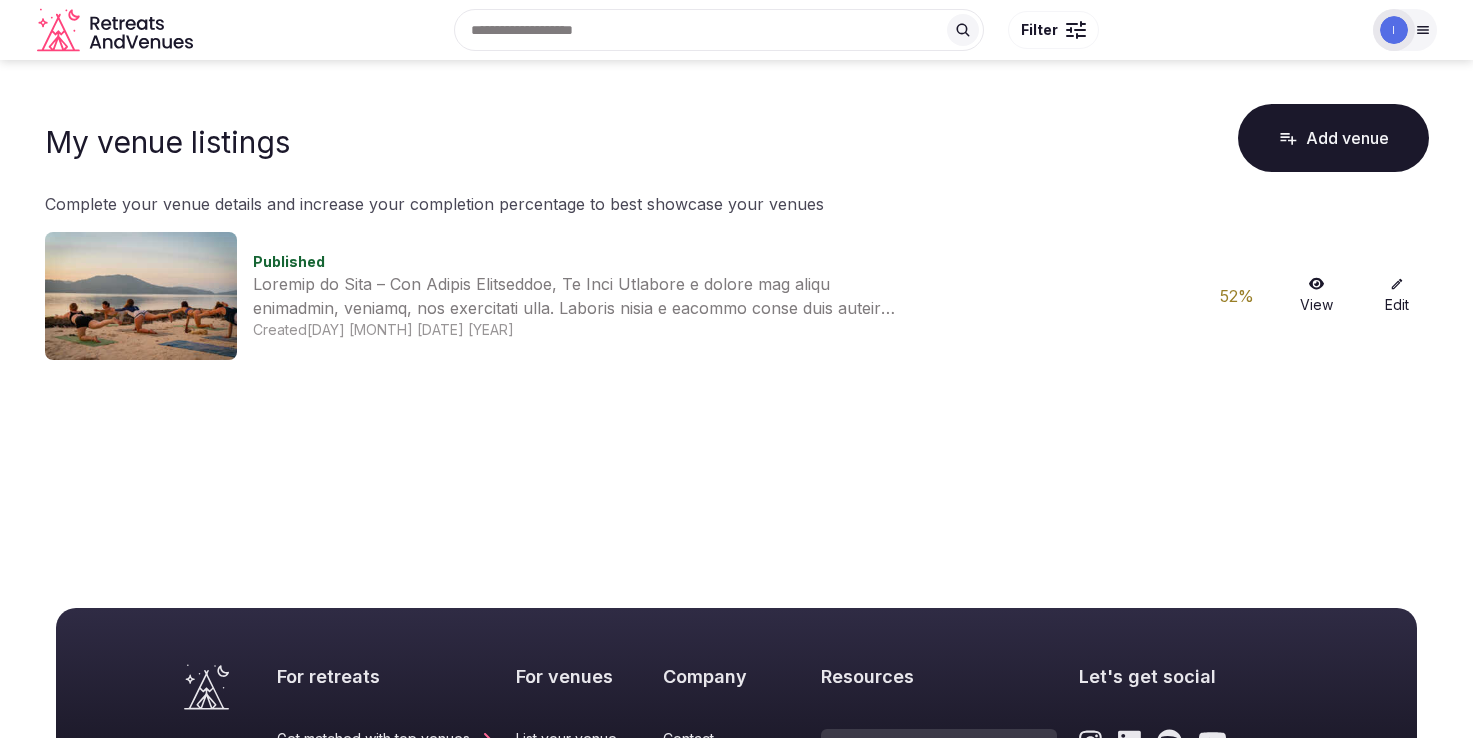 scroll, scrollTop: 0, scrollLeft: 0, axis: both 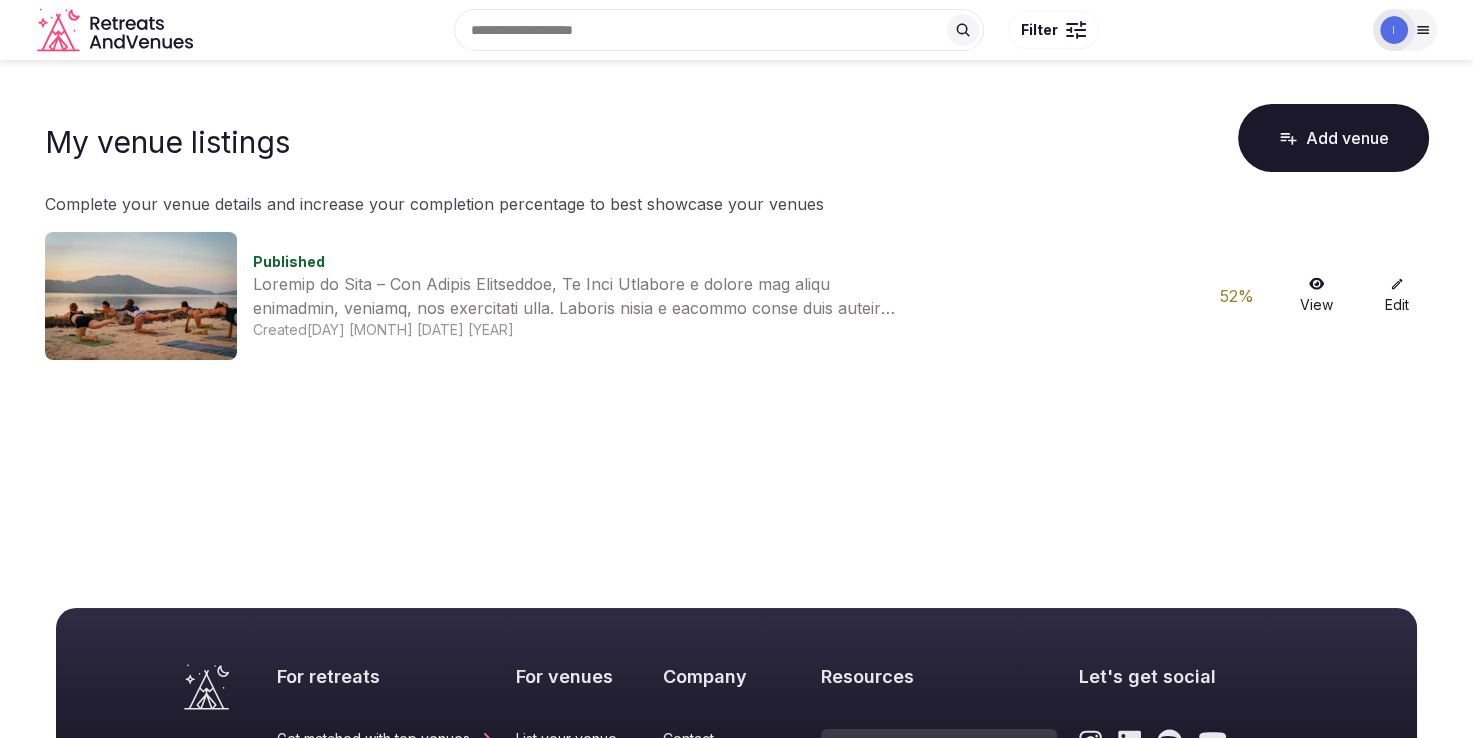 click on "Edit" at bounding box center (1397, 296) 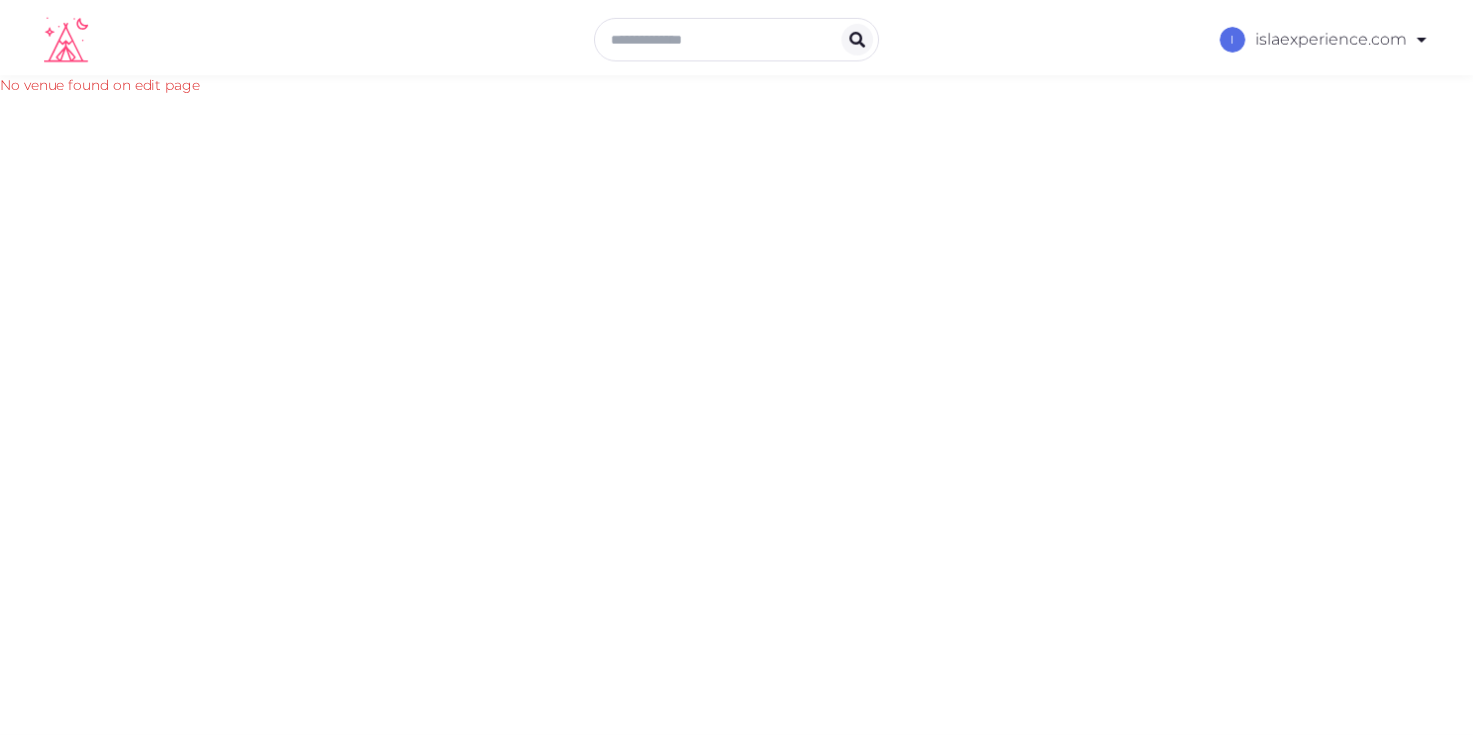scroll, scrollTop: 0, scrollLeft: 0, axis: both 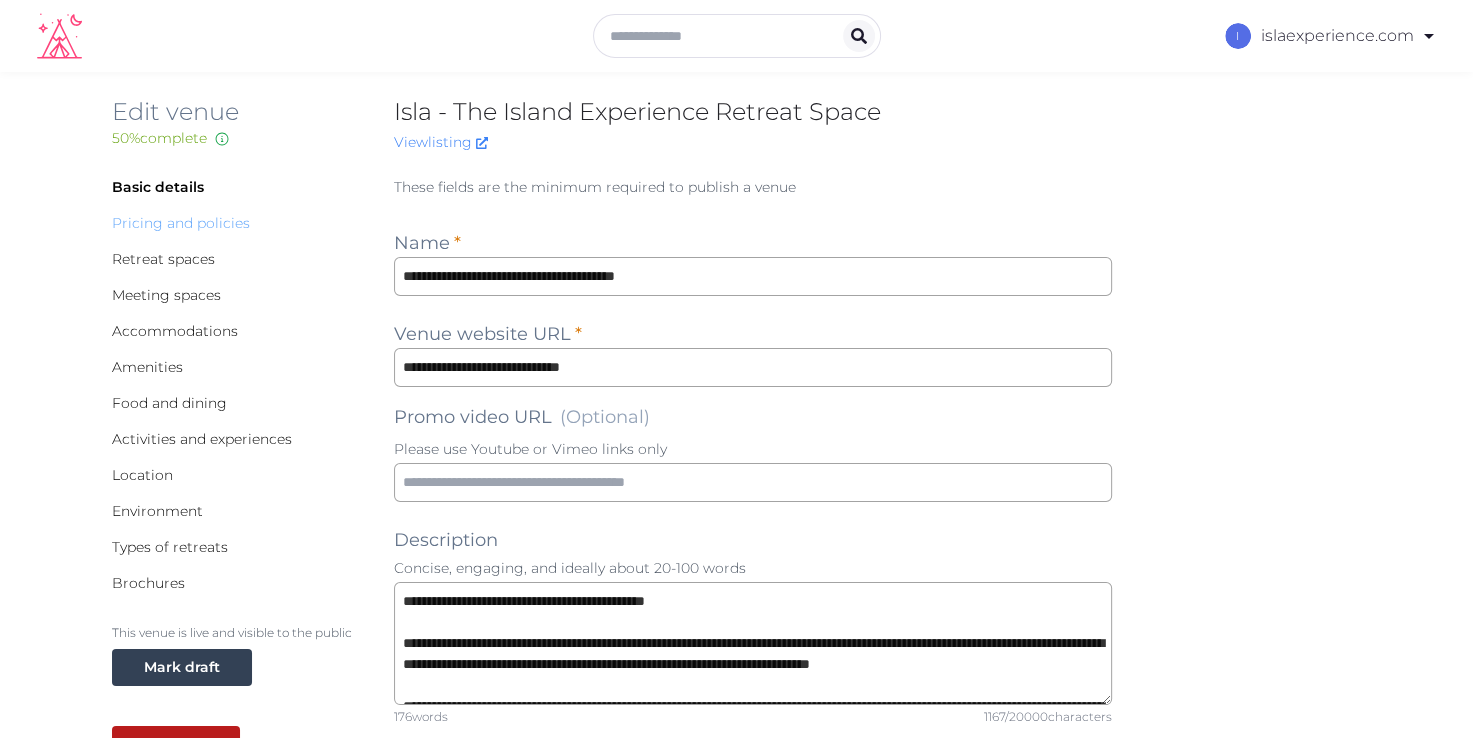 click on "Pricing and policies" at bounding box center [181, 223] 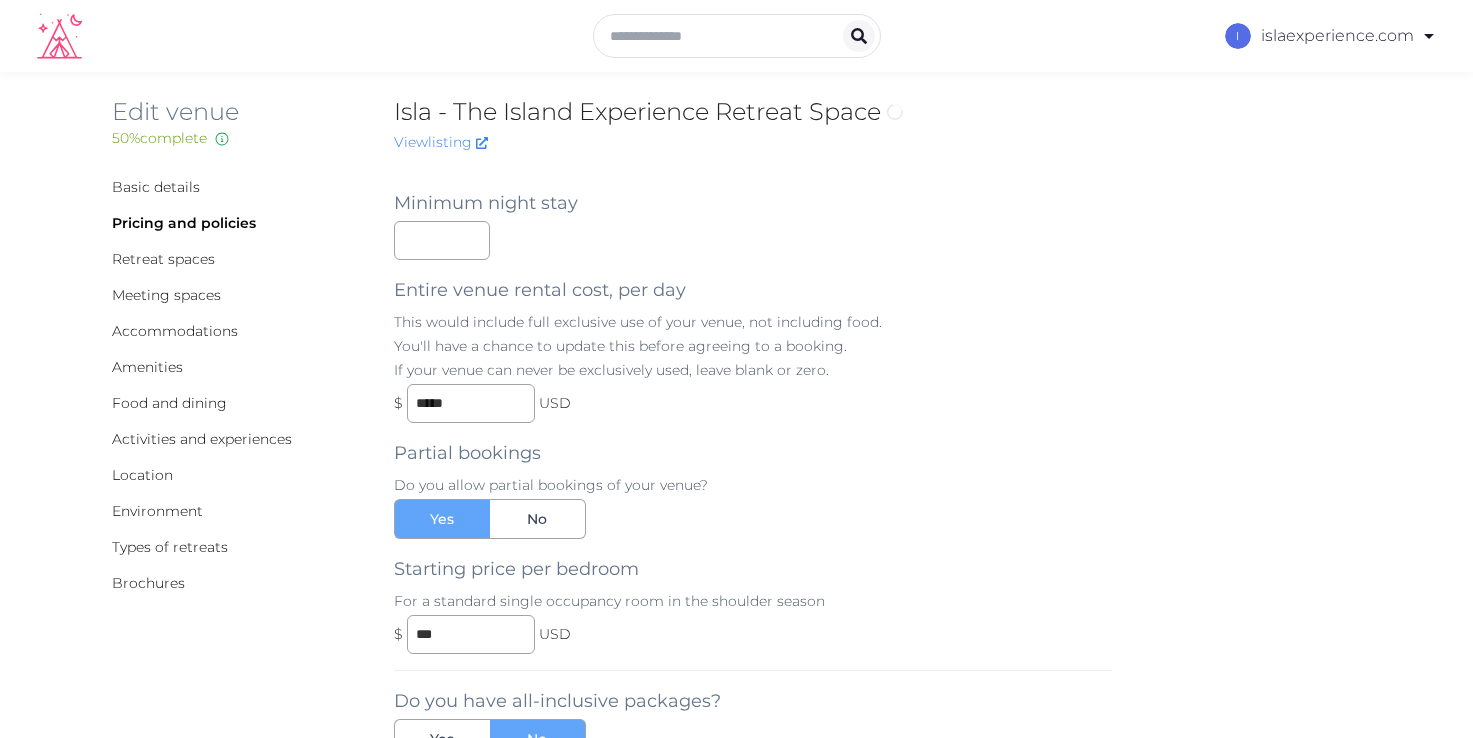 scroll, scrollTop: 0, scrollLeft: 0, axis: both 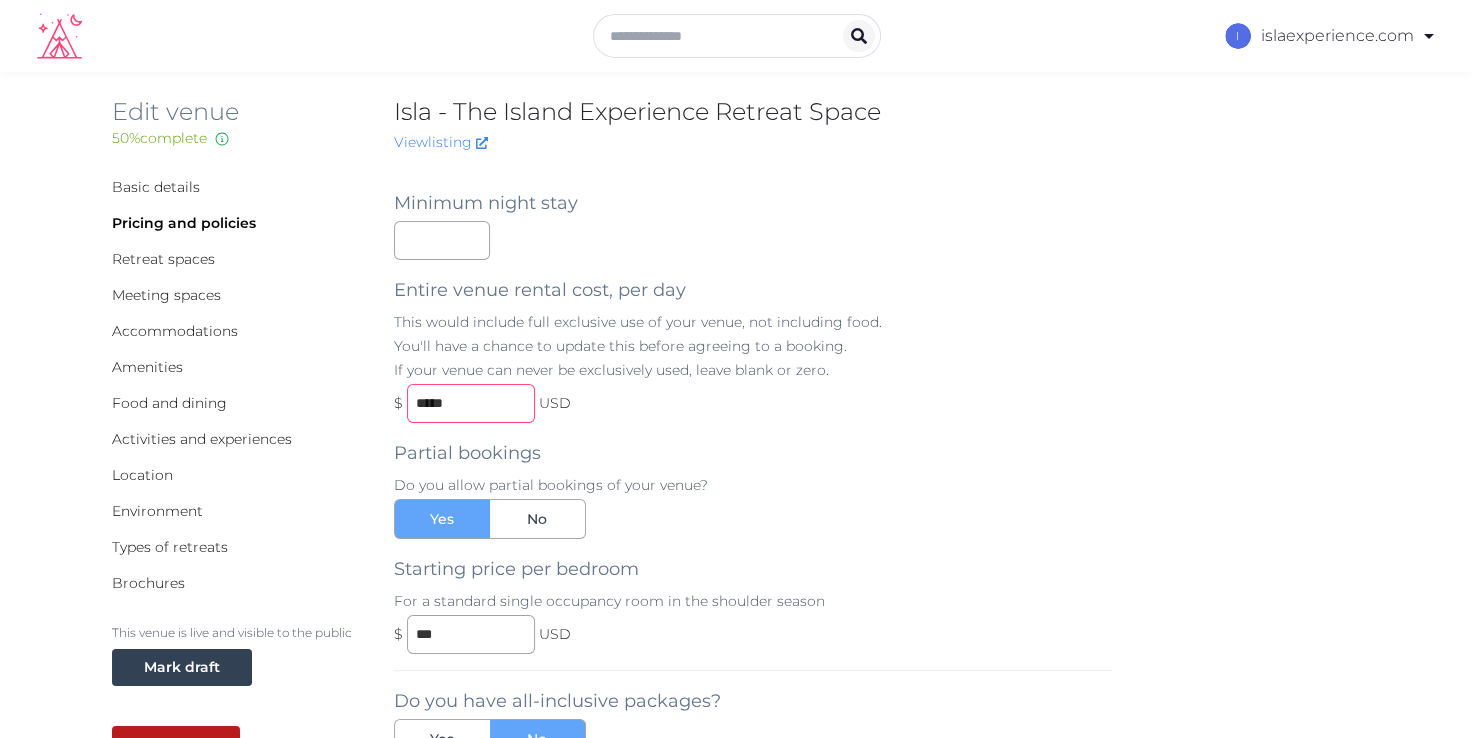 drag, startPoint x: 476, startPoint y: 404, endPoint x: 328, endPoint y: 408, distance: 148.05405 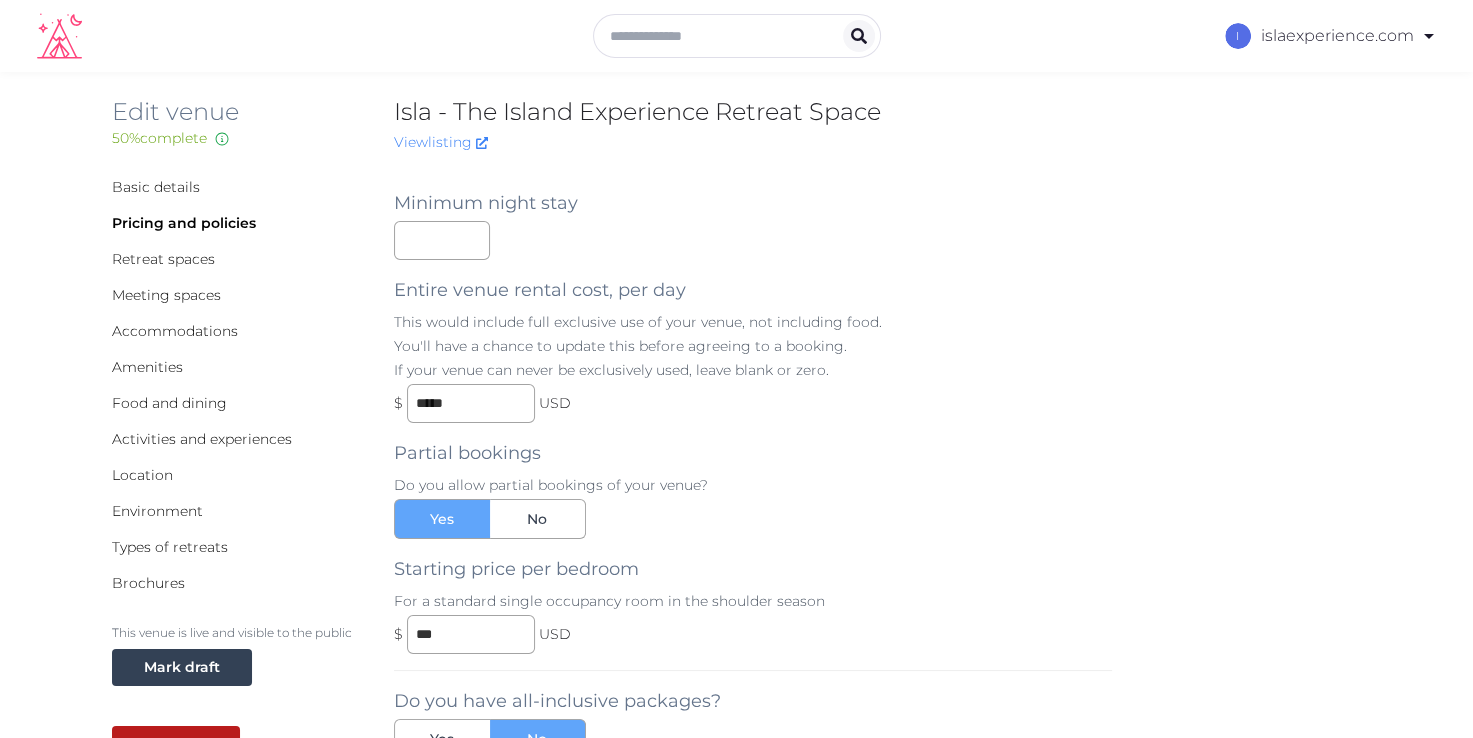 click on "Basic details Pricing and policies Retreat spaces Meeting spaces Accommodations Amenities Food and dining Activities and experiences Location Environment Types of retreats Brochures This venue is live and visible to the public Mark draft Archive Minimum night stay * Entire venue rental cost, per day This would include full exclusive use of your venue, not including food. You'll have a chance to update this before agreeing to a booking. If your venue can never be exclusively used, leave blank or zero. $ ***** USD Partial bookings Do you allow partial bookings of your venue? Yes No Starting price per bedroom For a standard single occupancy room in the shoulder season $ *** USD Do you have all-inclusive packages? Yes No Cancellation policy 130  words 833 / 5000  characters Deposit policy 107  words 605 / 5000  characters Save  Save & Next" at bounding box center [737, 791] 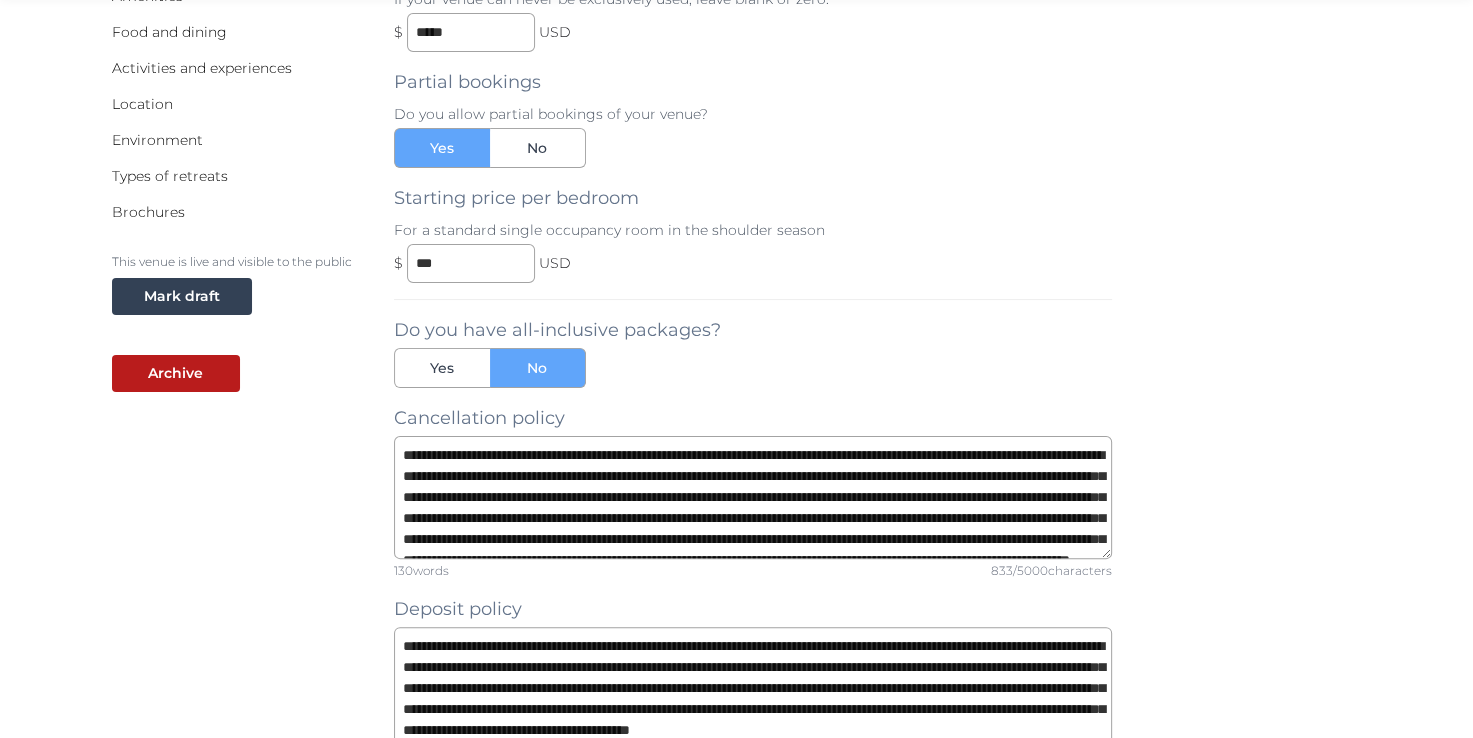 scroll, scrollTop: 369, scrollLeft: 0, axis: vertical 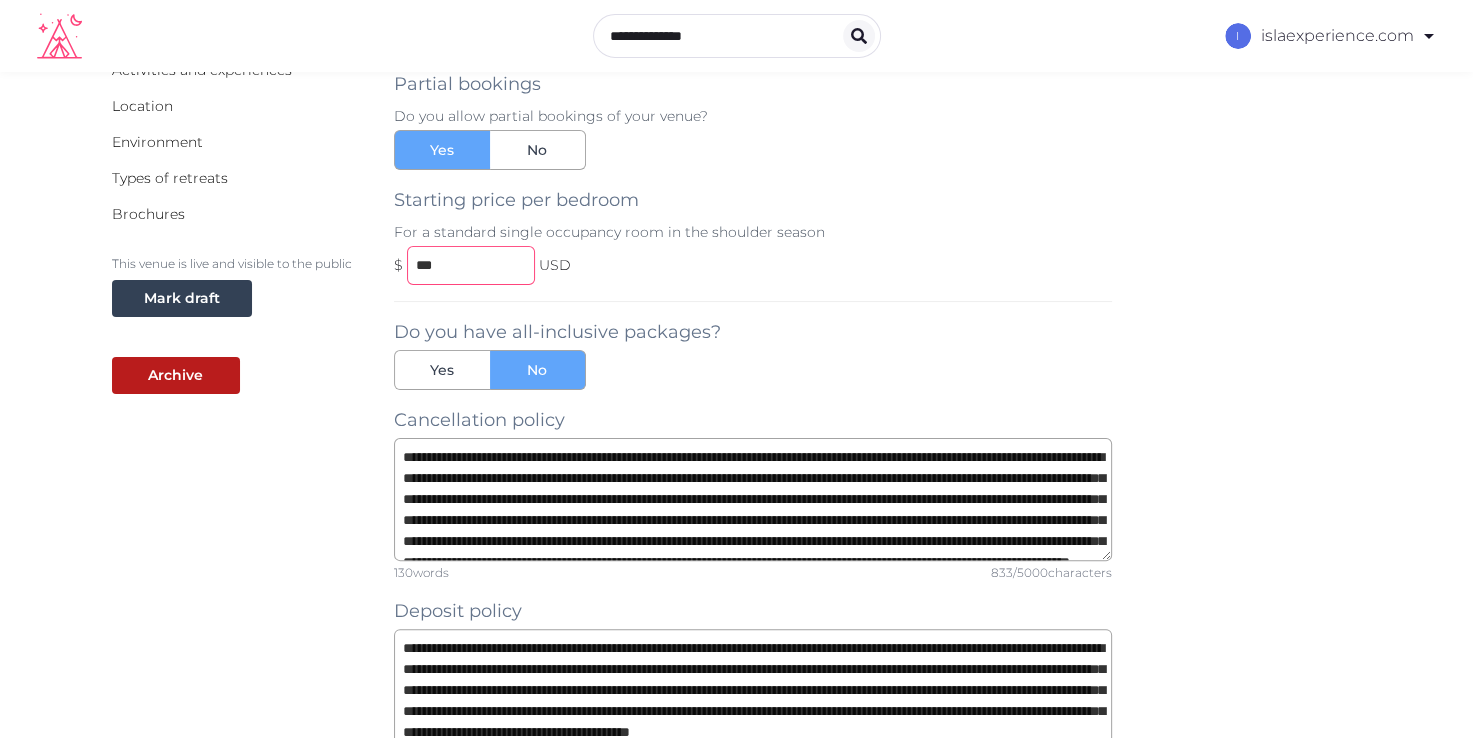 drag, startPoint x: 486, startPoint y: 257, endPoint x: 196, endPoint y: 238, distance: 290.62173 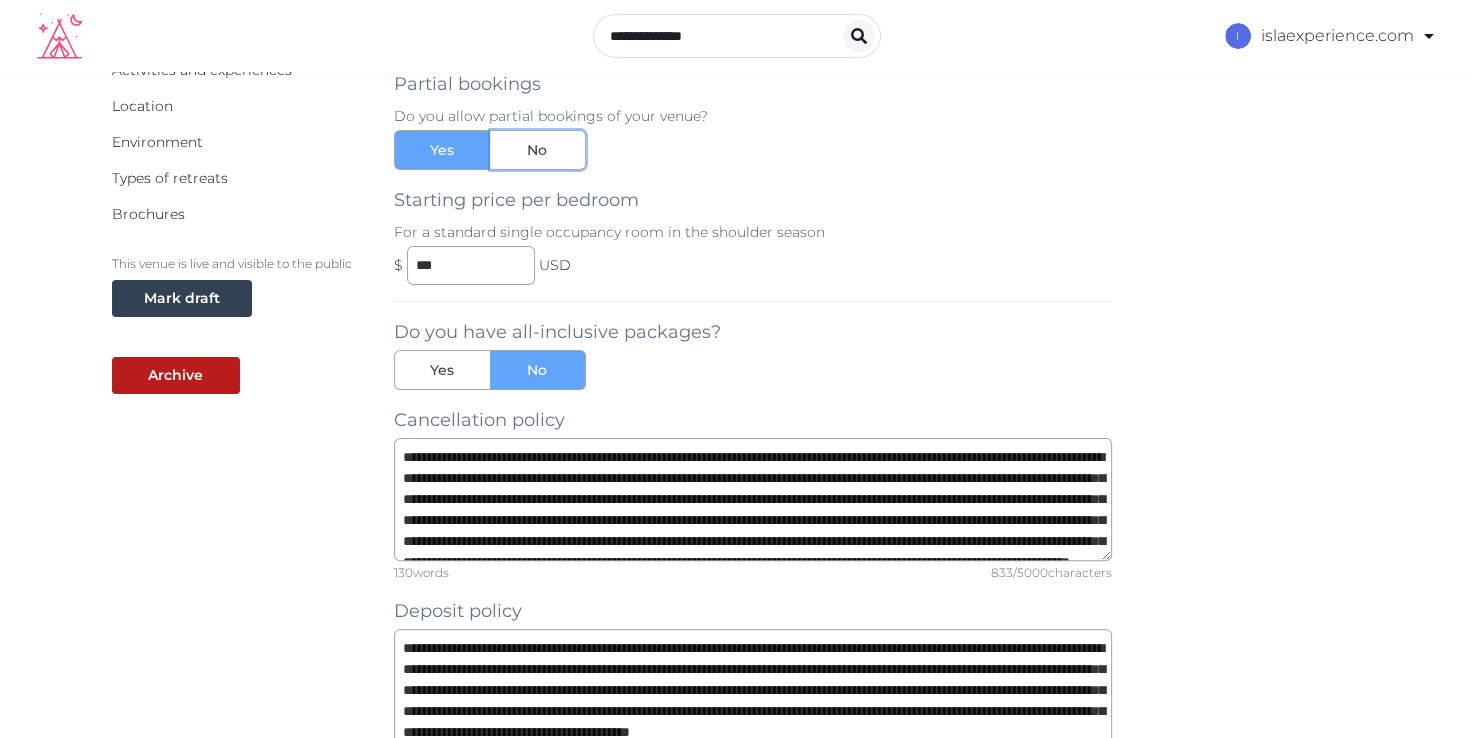 click on "No" at bounding box center (538, 150) 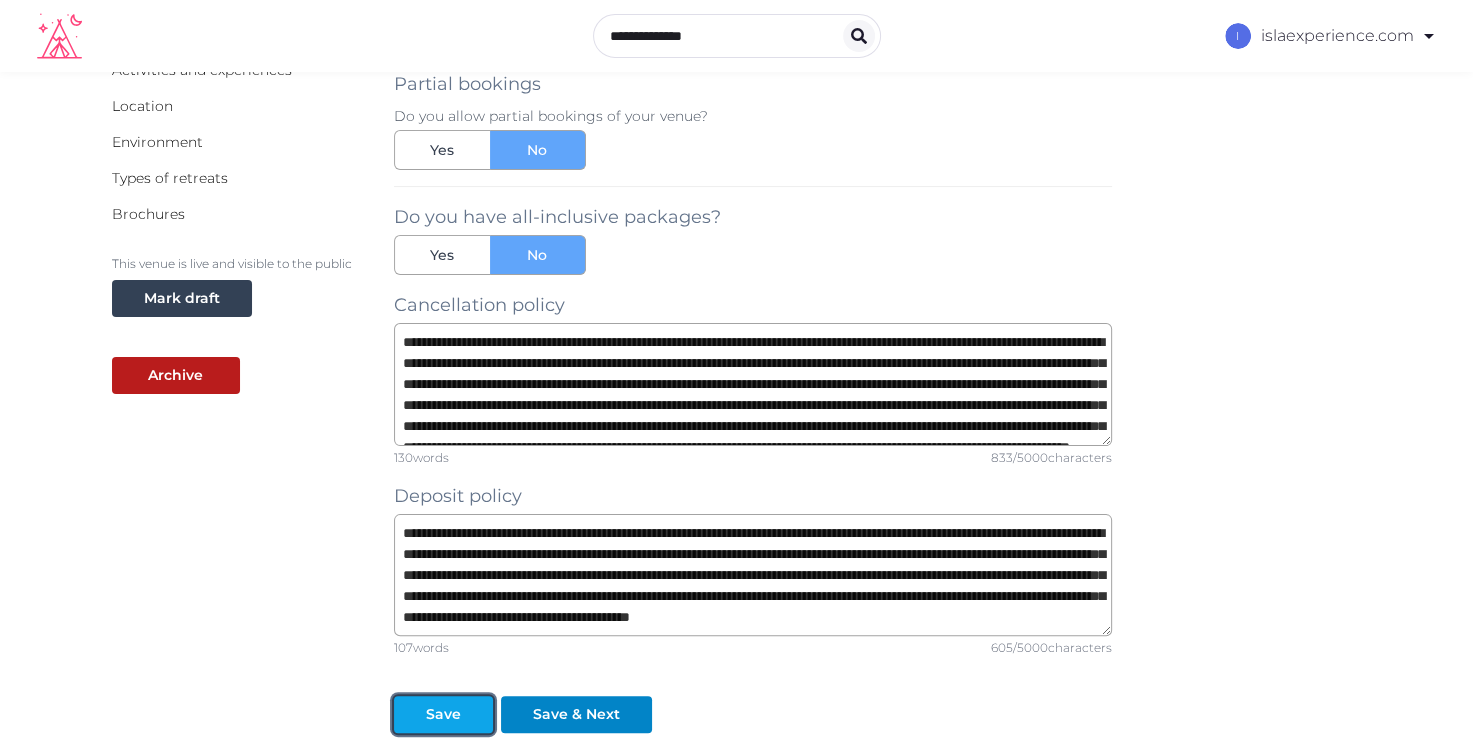 click on "Save" at bounding box center [443, 714] 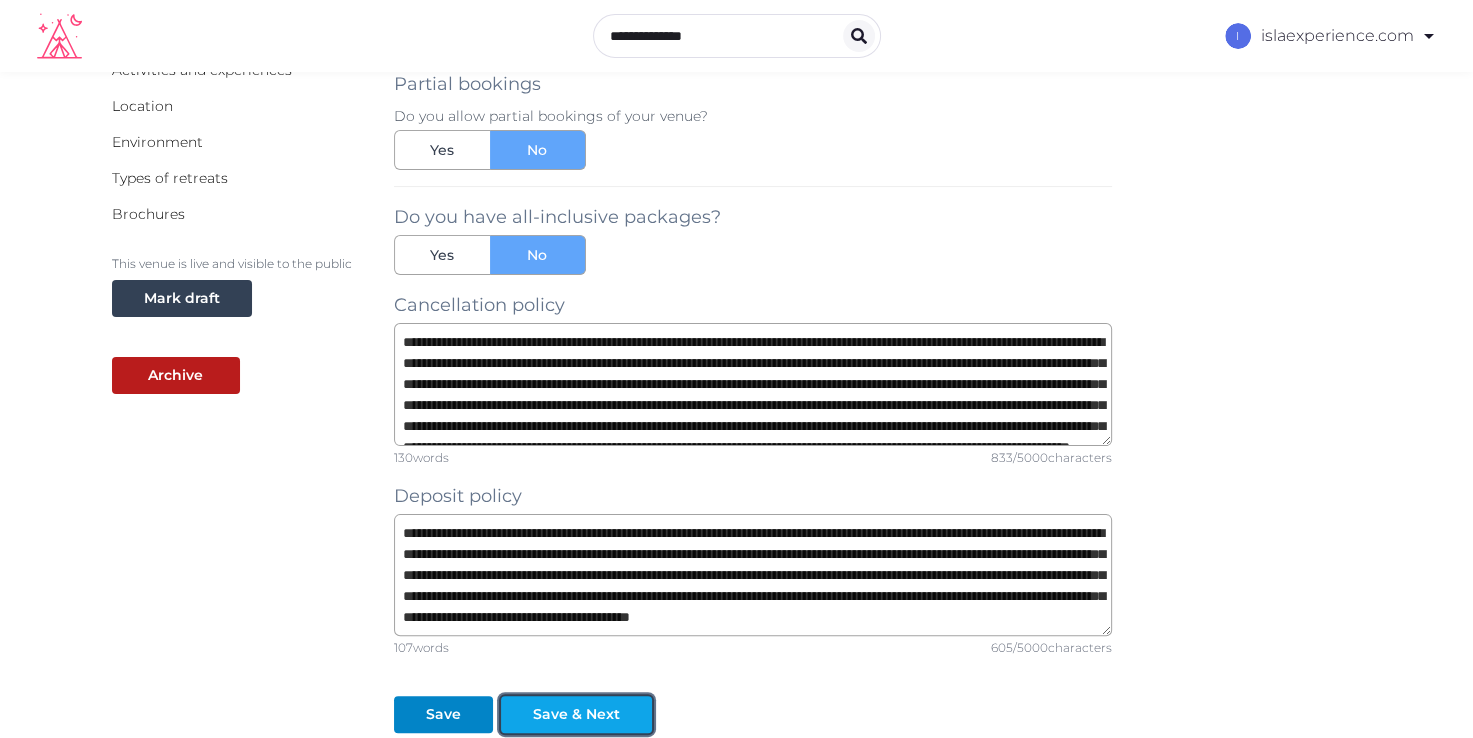 click on "Save & Next" at bounding box center (576, 714) 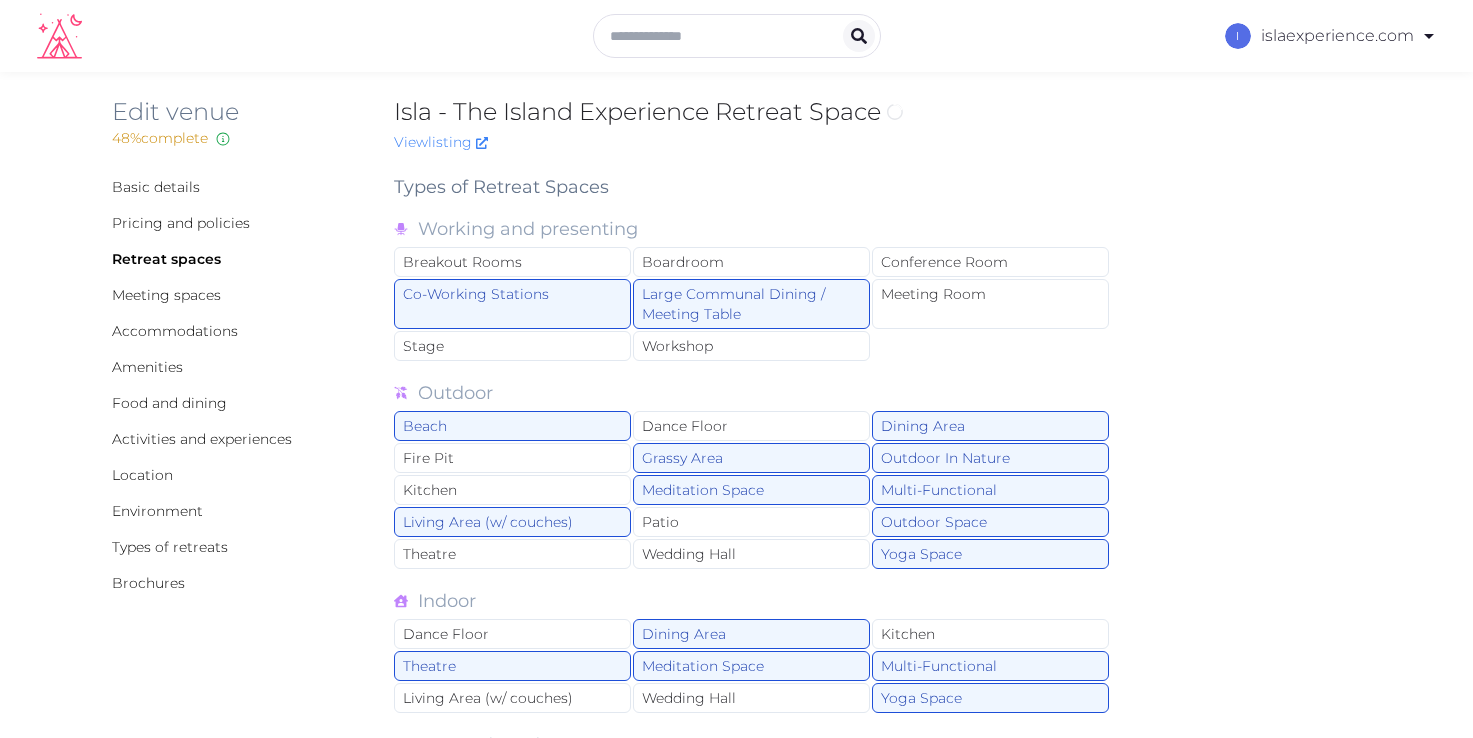 scroll, scrollTop: 0, scrollLeft: 0, axis: both 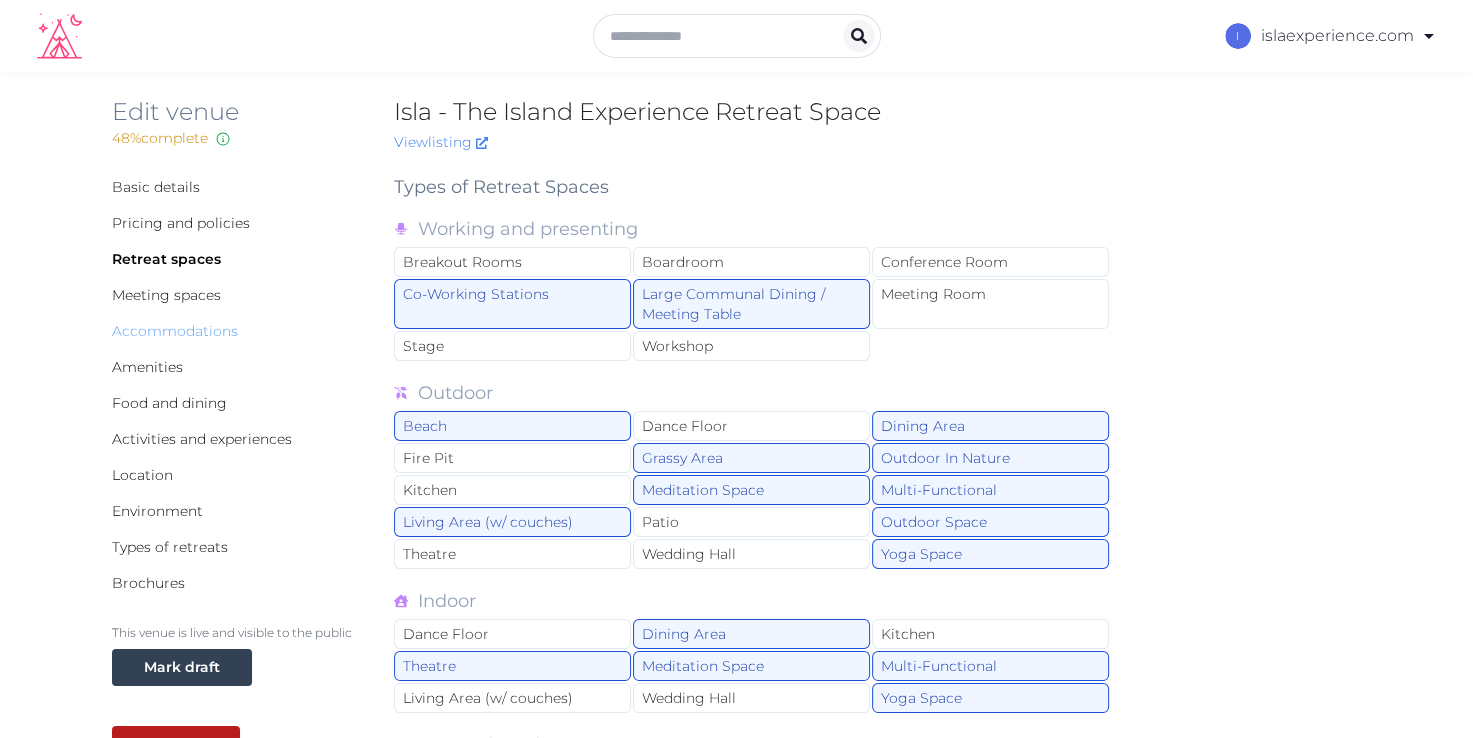 click on "Accommodations" at bounding box center [175, 331] 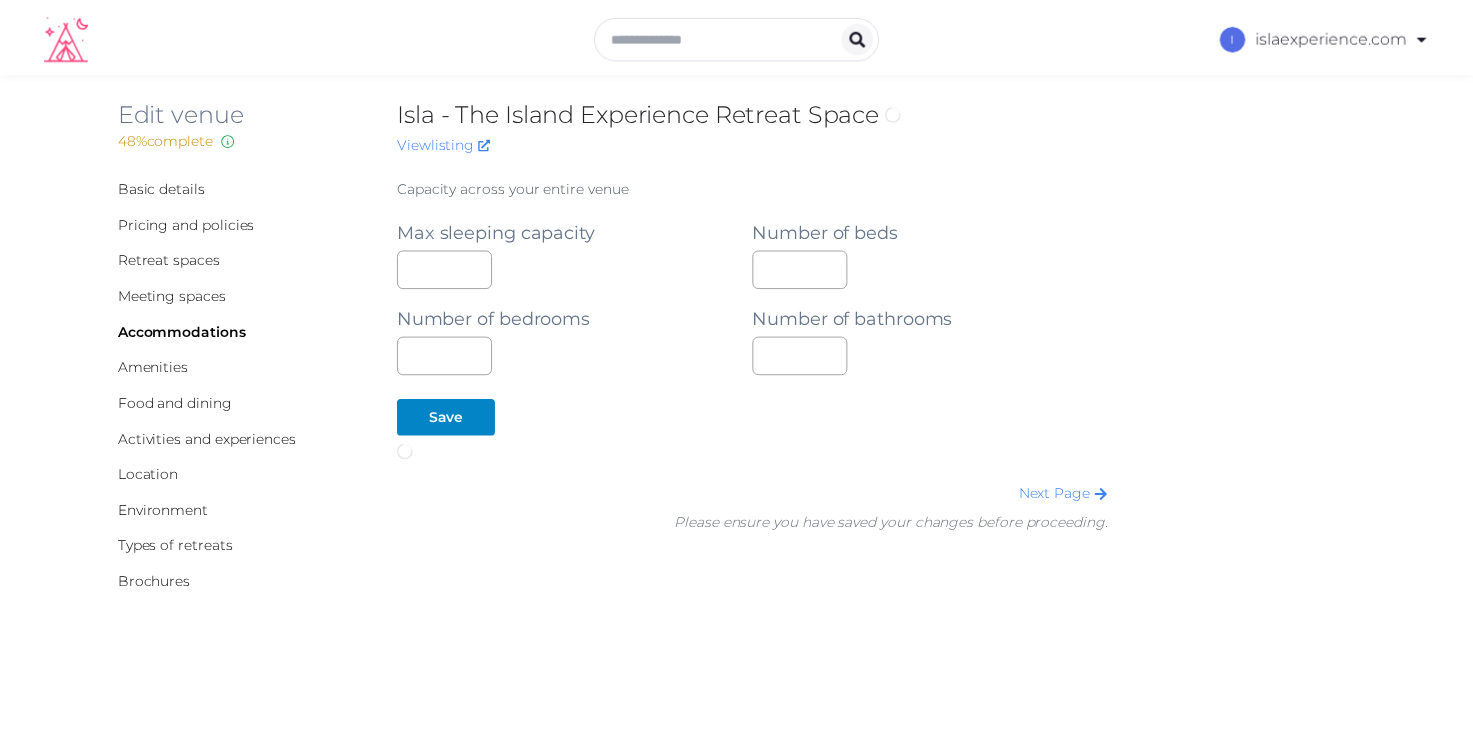 scroll, scrollTop: 0, scrollLeft: 0, axis: both 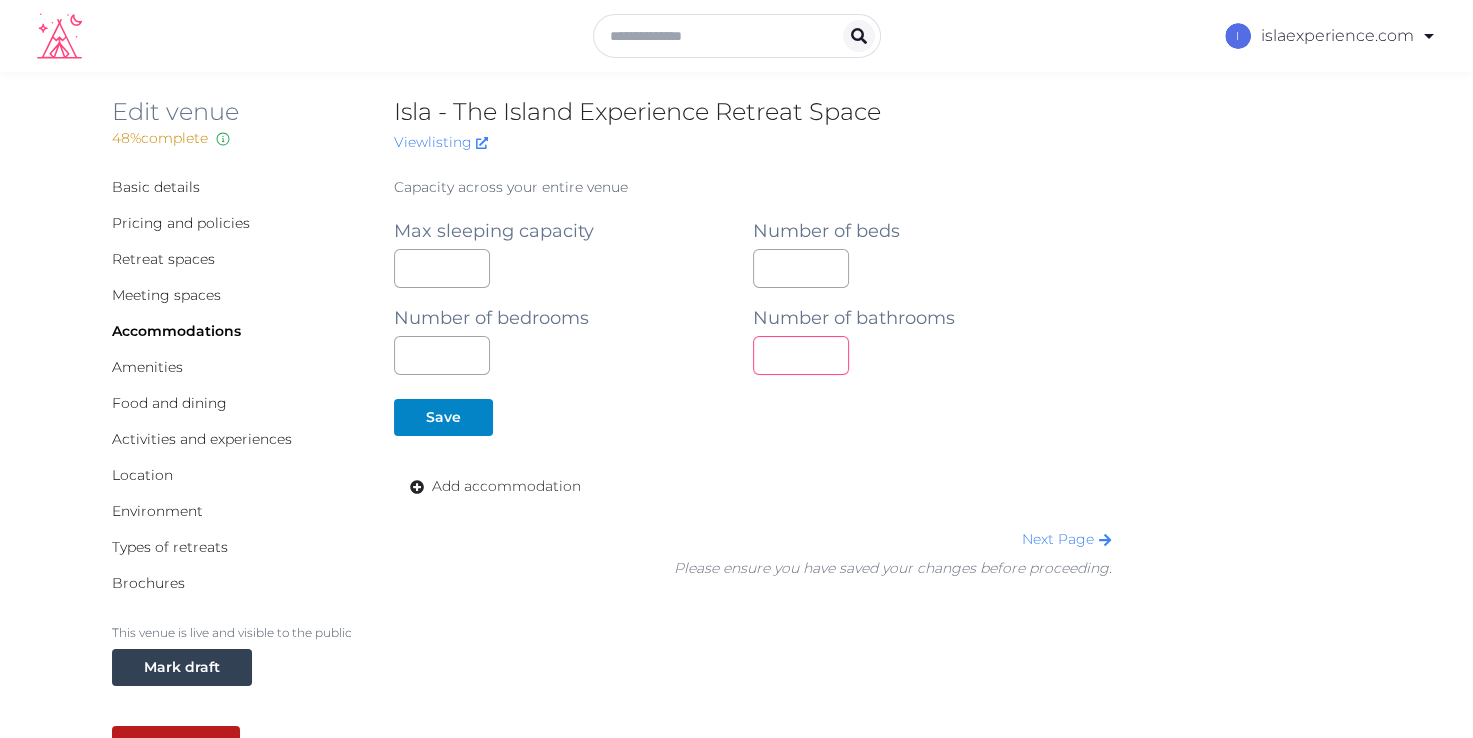 drag, startPoint x: 812, startPoint y: 368, endPoint x: 664, endPoint y: 370, distance: 148.01352 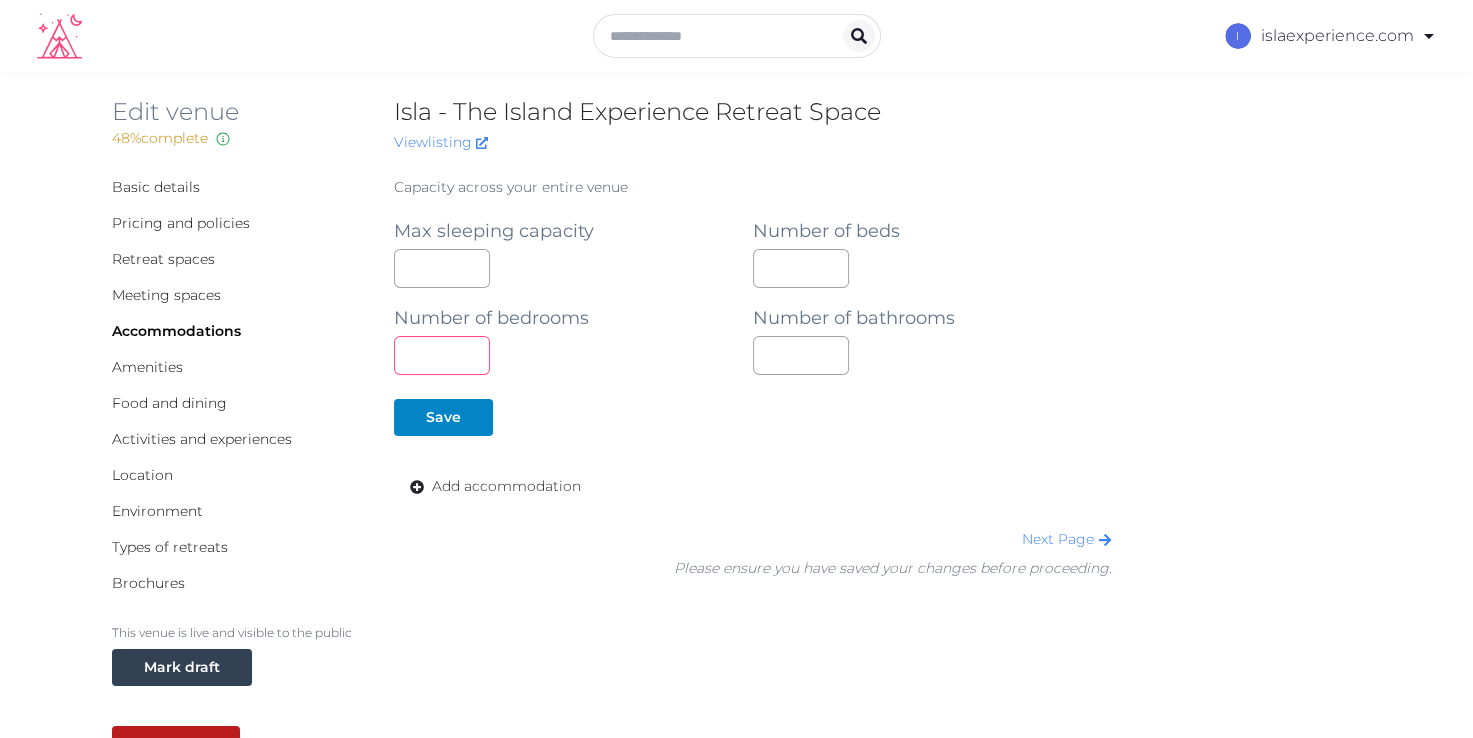 click on "Basic details Pricing and policies Retreat spaces Meeting spaces Accommodations Amenities Food and dining Activities and experiences Location Environment Types of retreats Brochures This venue is live and visible to the public Mark draft Archive Capacity across your entire venue Max sleeping capacity ** Number of beds ** Number of bedrooms ** Number of bathrooms ** Save  Add accommodation Next Page  Please ensure you have saved your changes before proceeding." at bounding box center [737, 472] 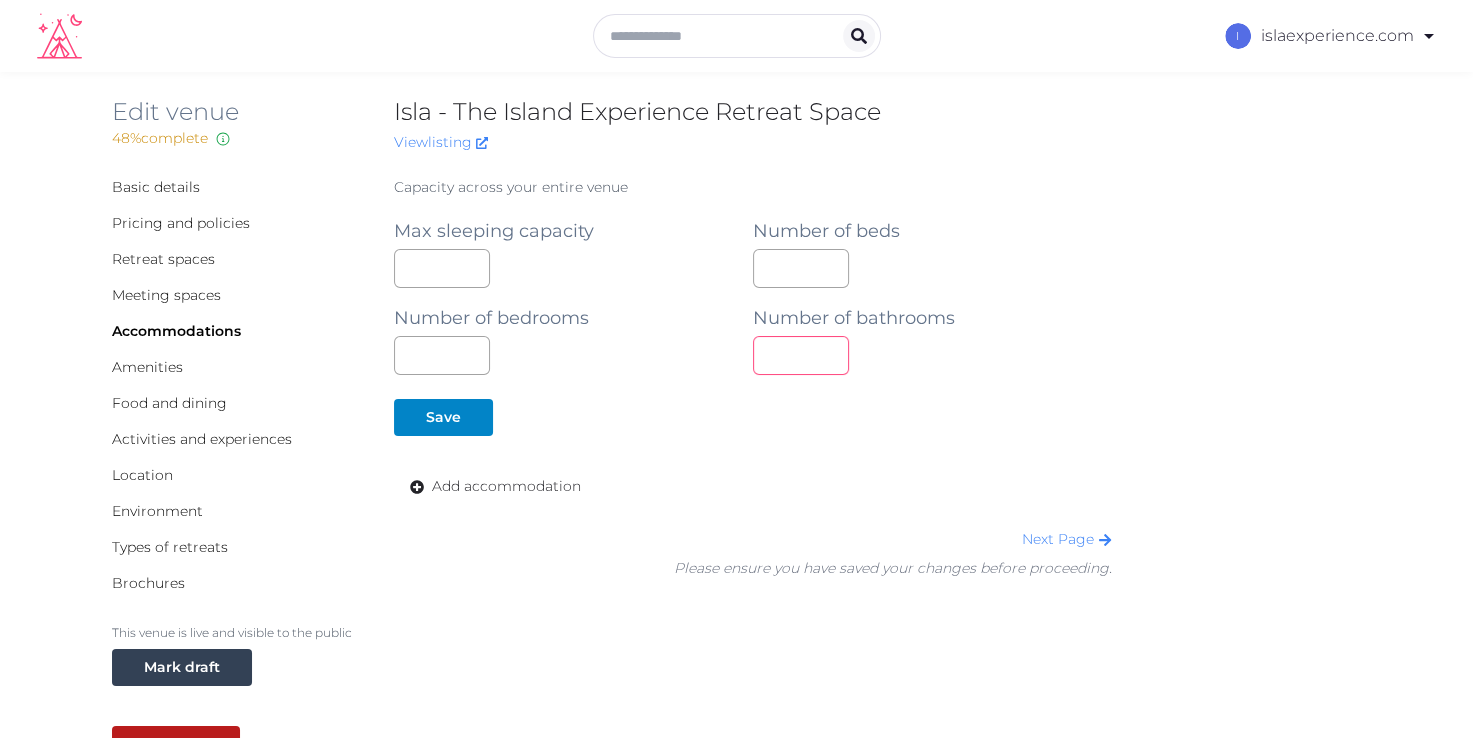 click on "**" at bounding box center (801, 355) 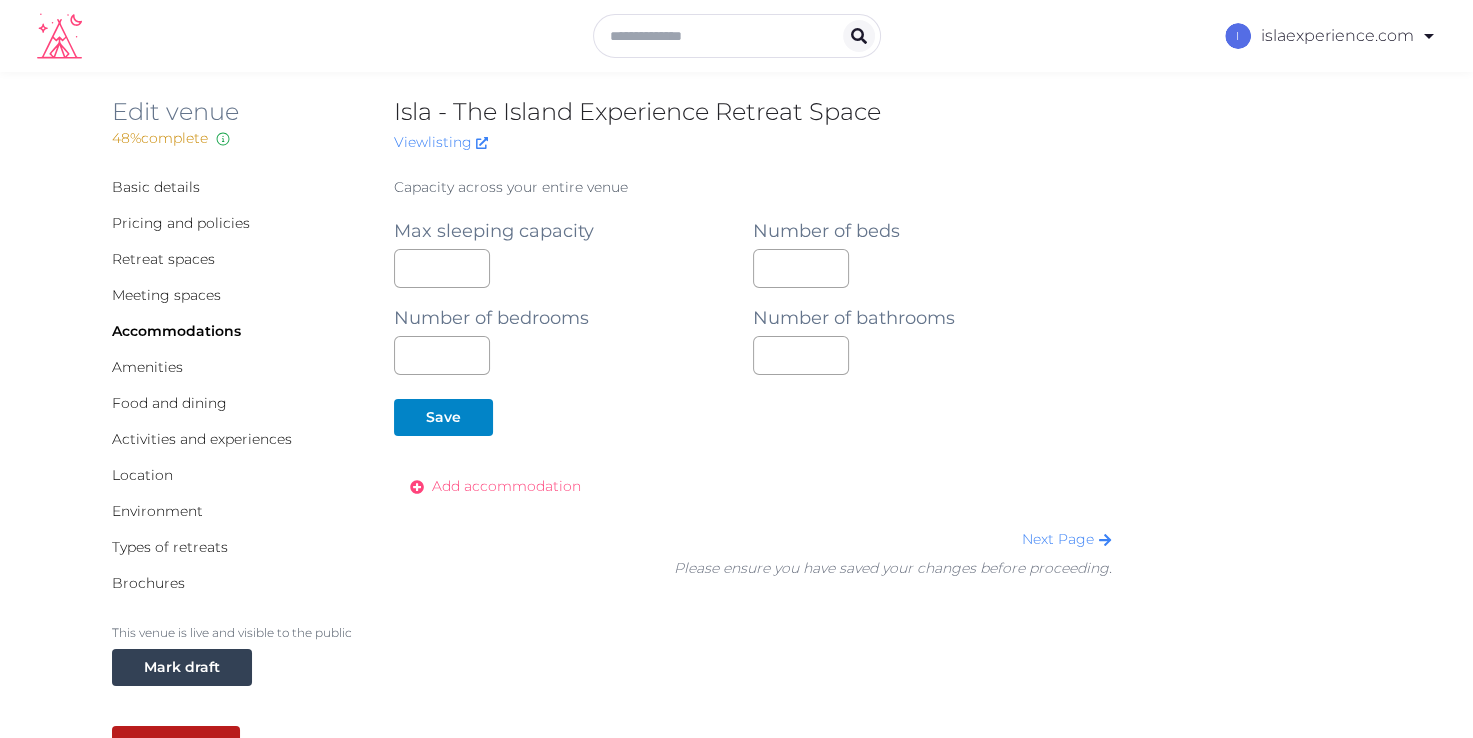 click on "Add accommodation" at bounding box center [506, 486] 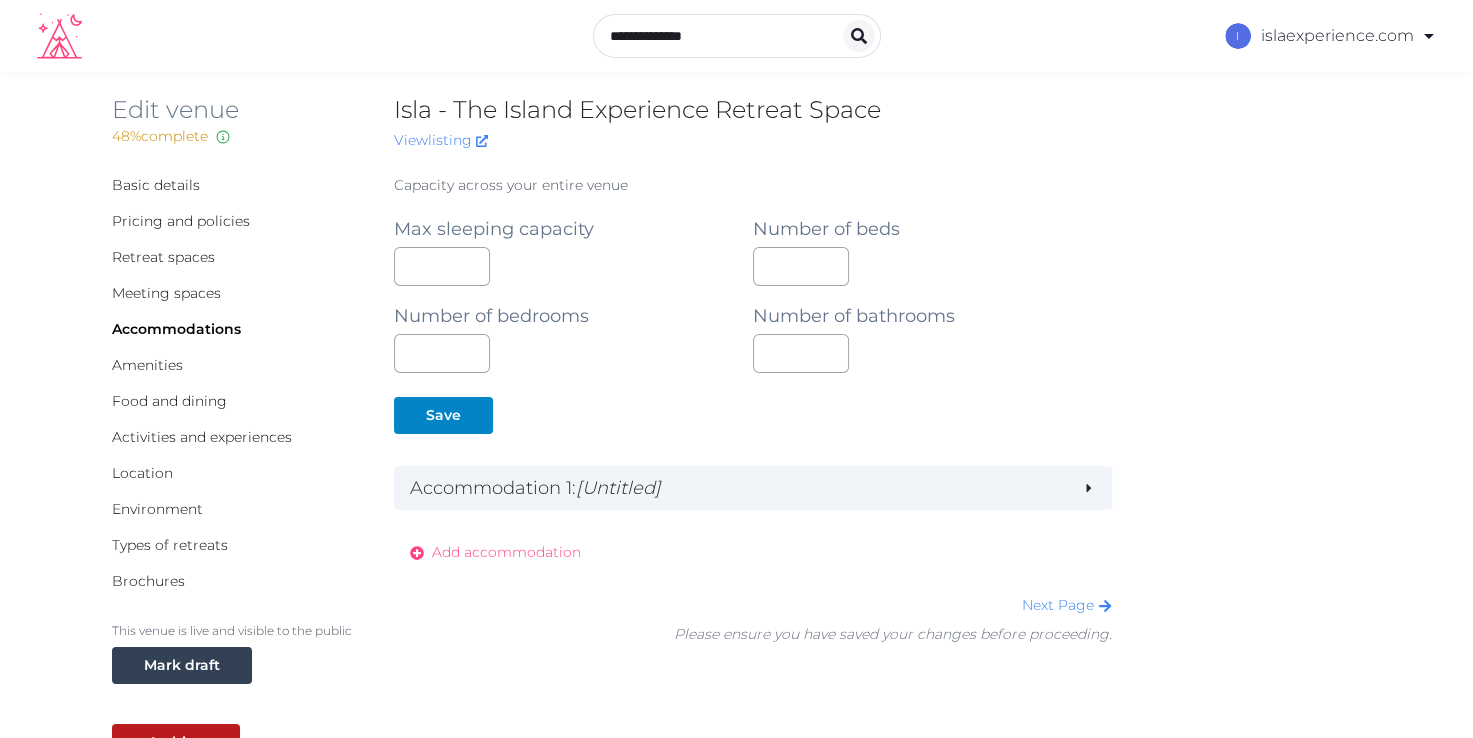 scroll, scrollTop: 0, scrollLeft: 0, axis: both 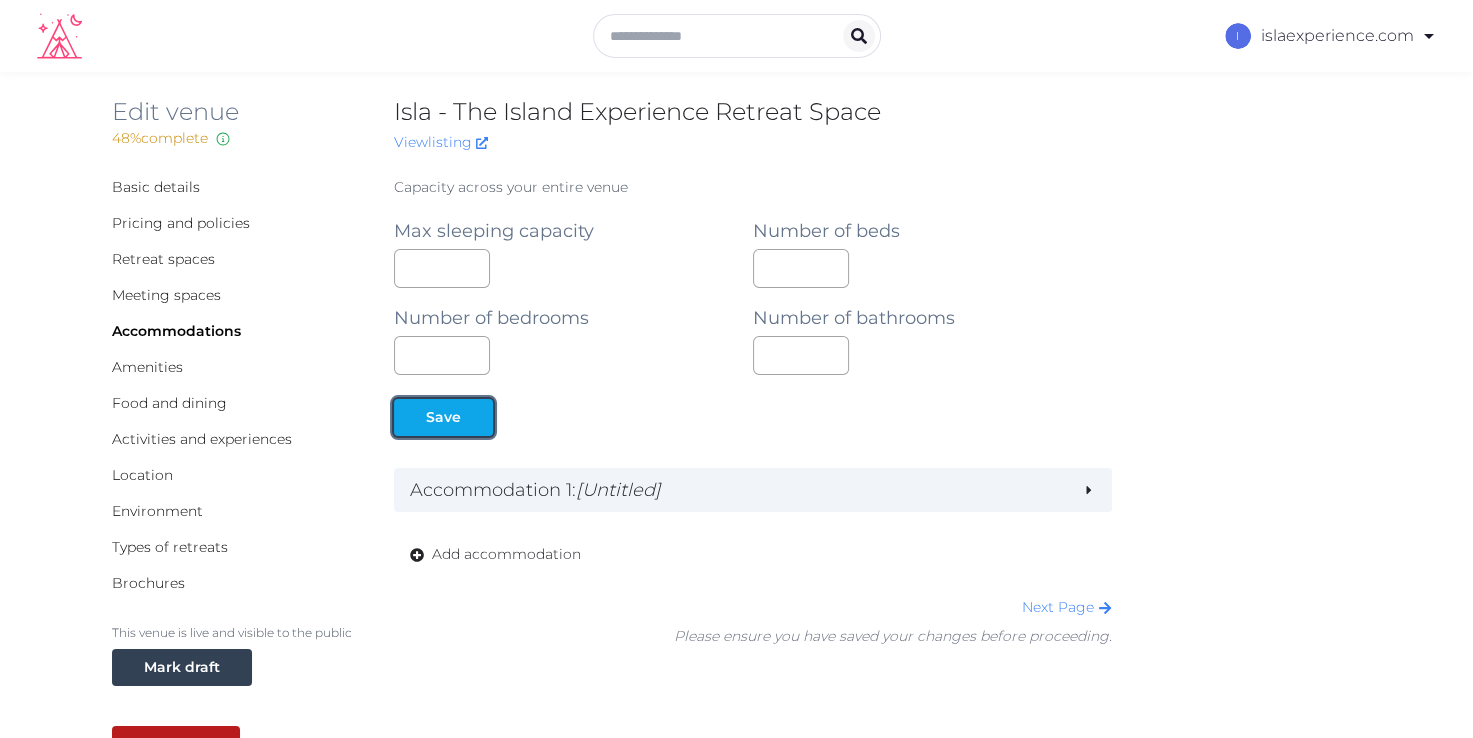 click at bounding box center [477, 417] 